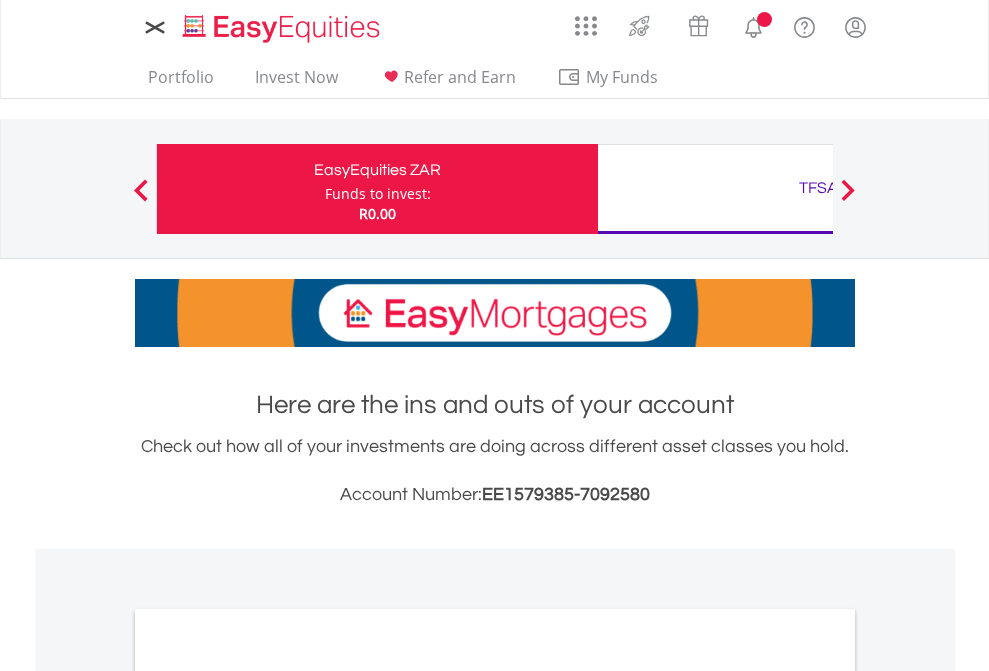 scroll, scrollTop: 0, scrollLeft: 0, axis: both 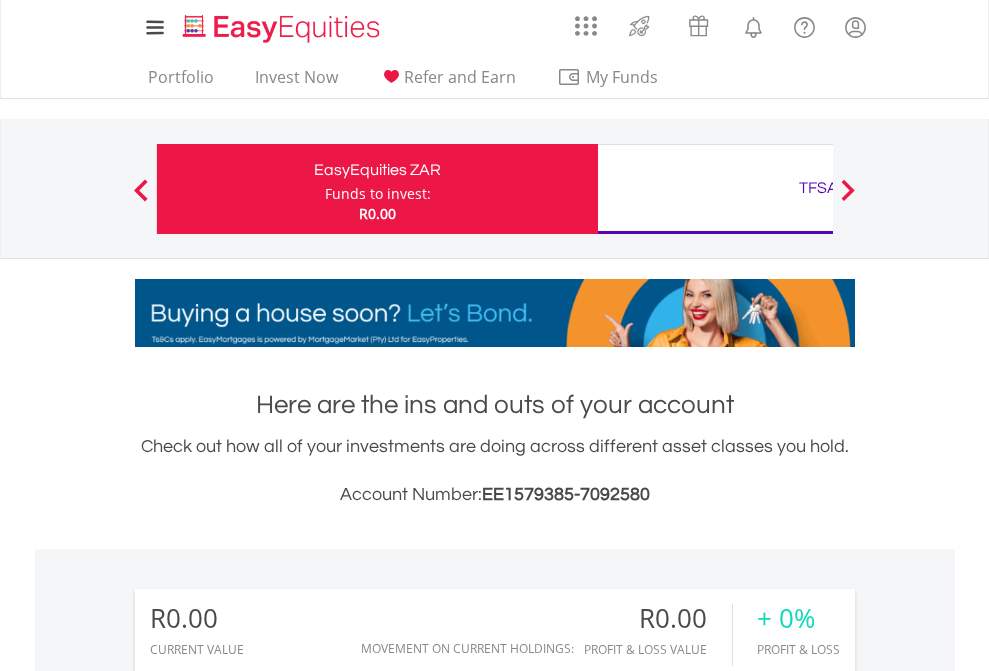 click on "Funds to invest:" at bounding box center [378, 194] 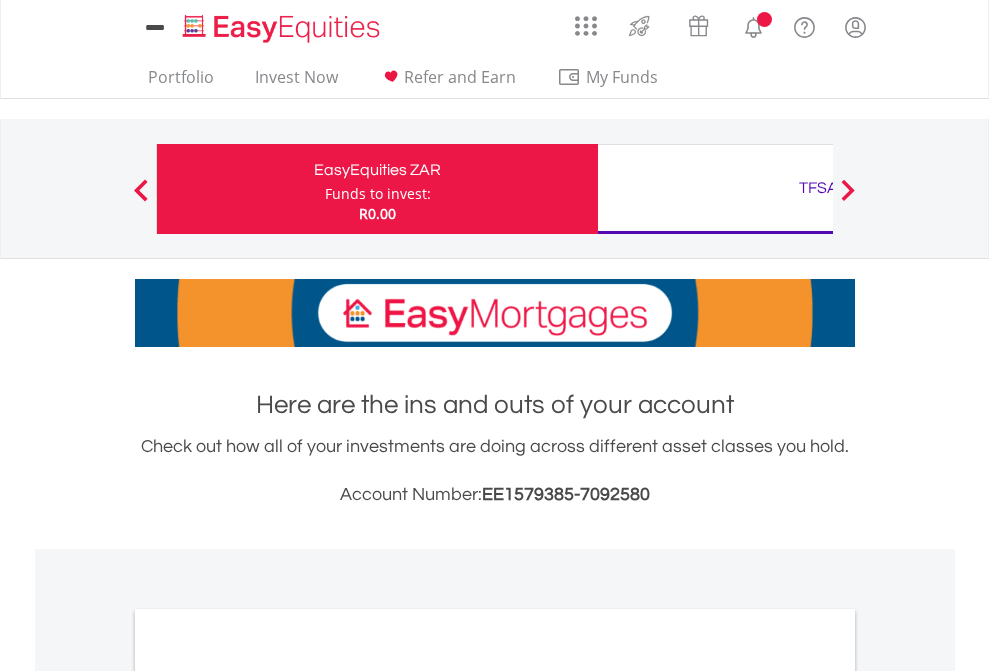 scroll, scrollTop: 0, scrollLeft: 0, axis: both 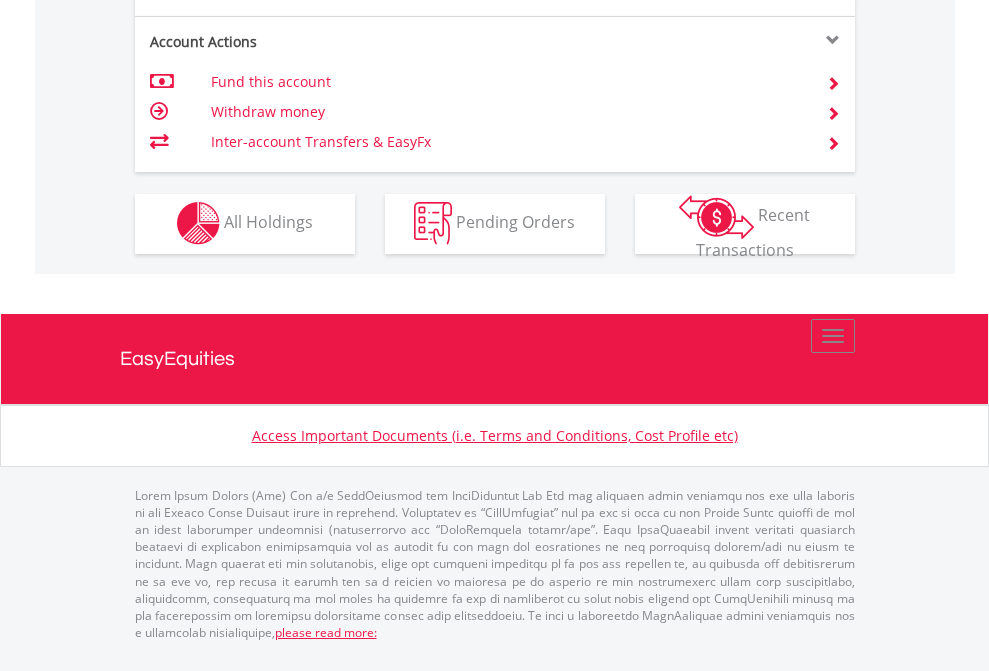 click on "Investment types" at bounding box center [706, -353] 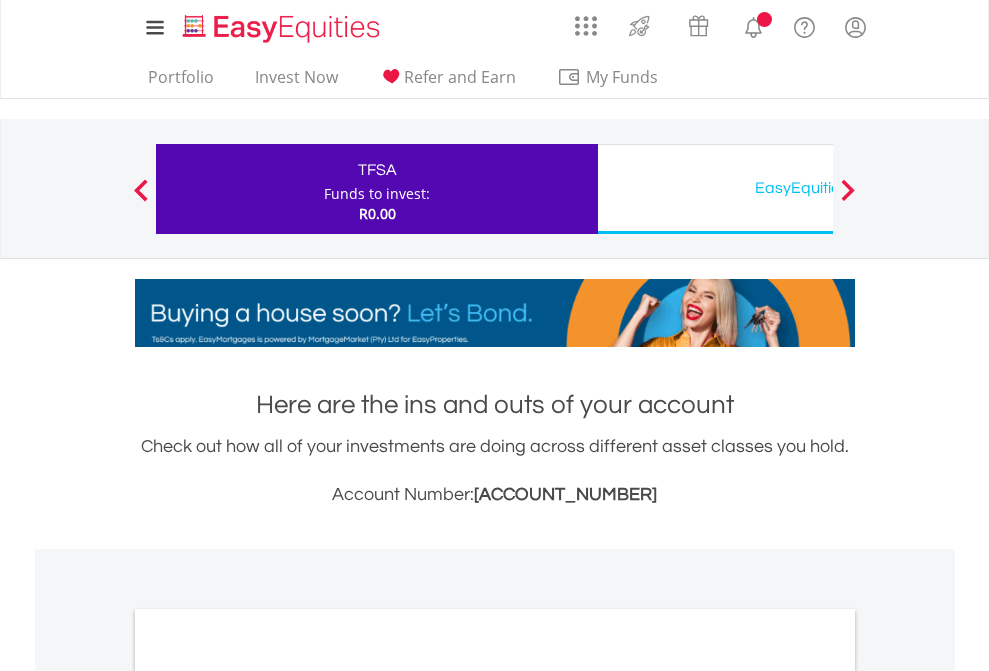 scroll, scrollTop: 0, scrollLeft: 0, axis: both 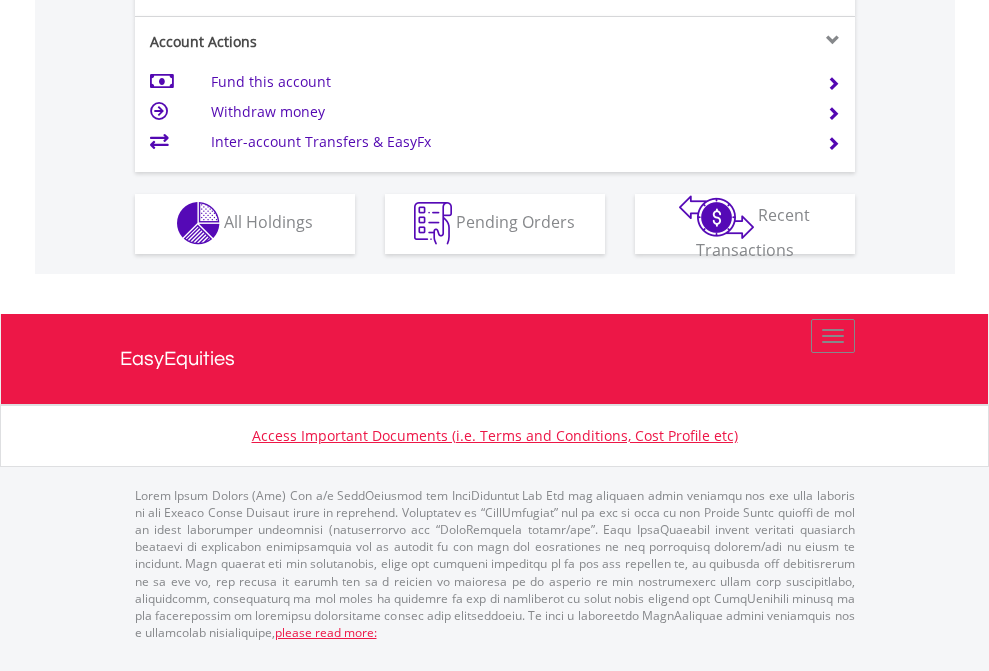 click on "Investment types" at bounding box center [706, -353] 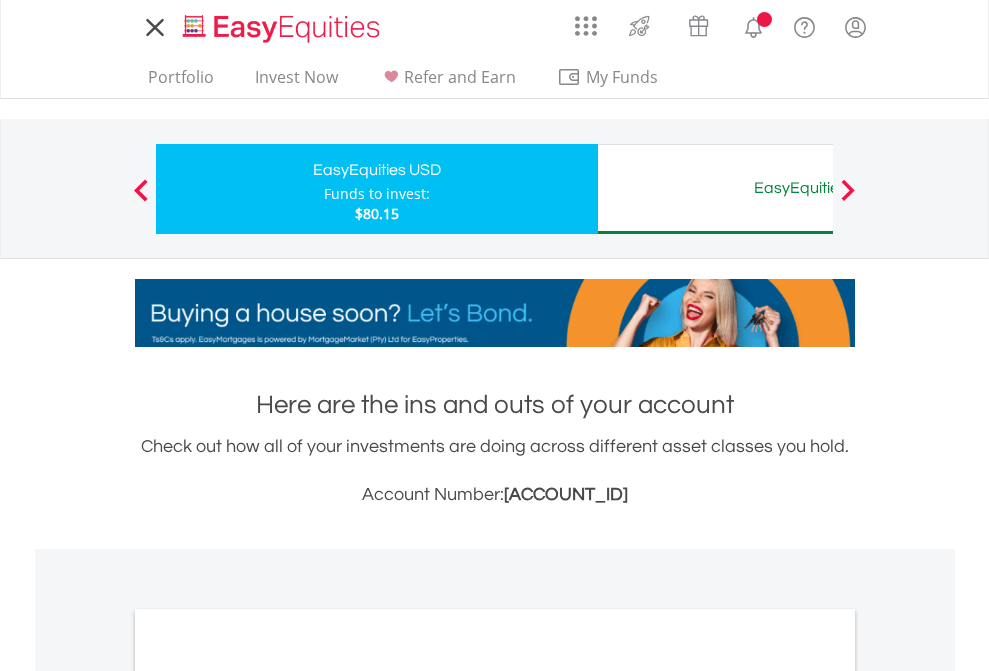 scroll, scrollTop: 0, scrollLeft: 0, axis: both 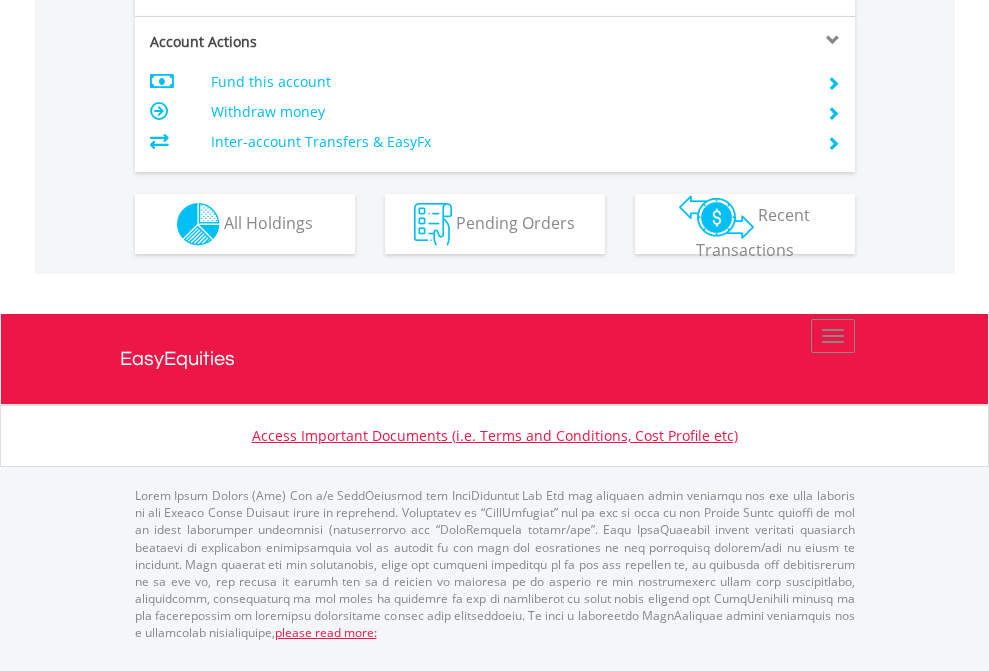click on "Investment types" at bounding box center (706, -337) 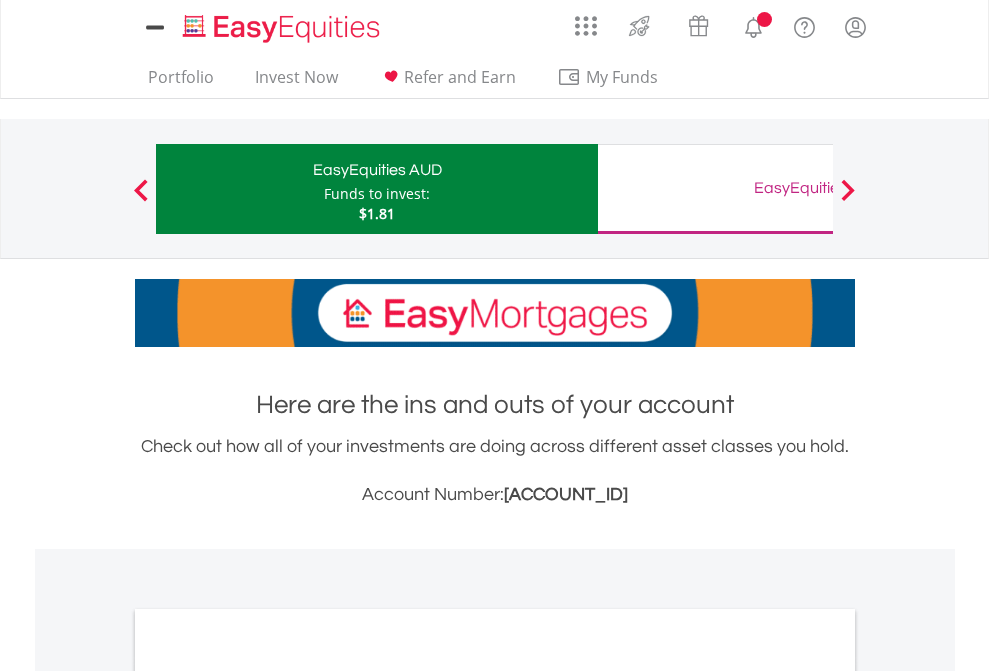 scroll, scrollTop: 0, scrollLeft: 0, axis: both 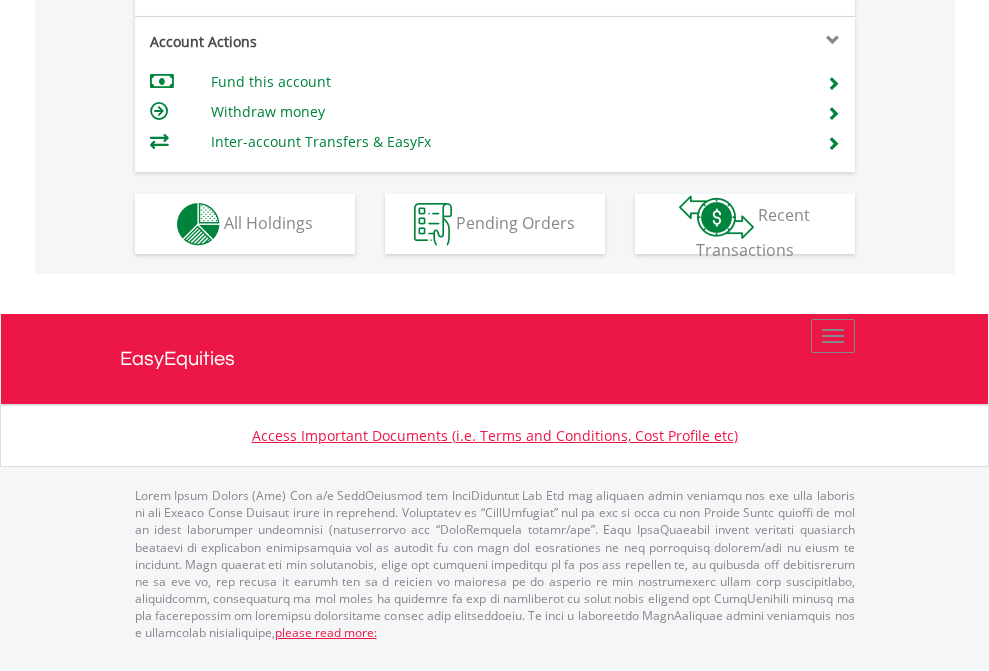 click on "Investment types" at bounding box center [706, -337] 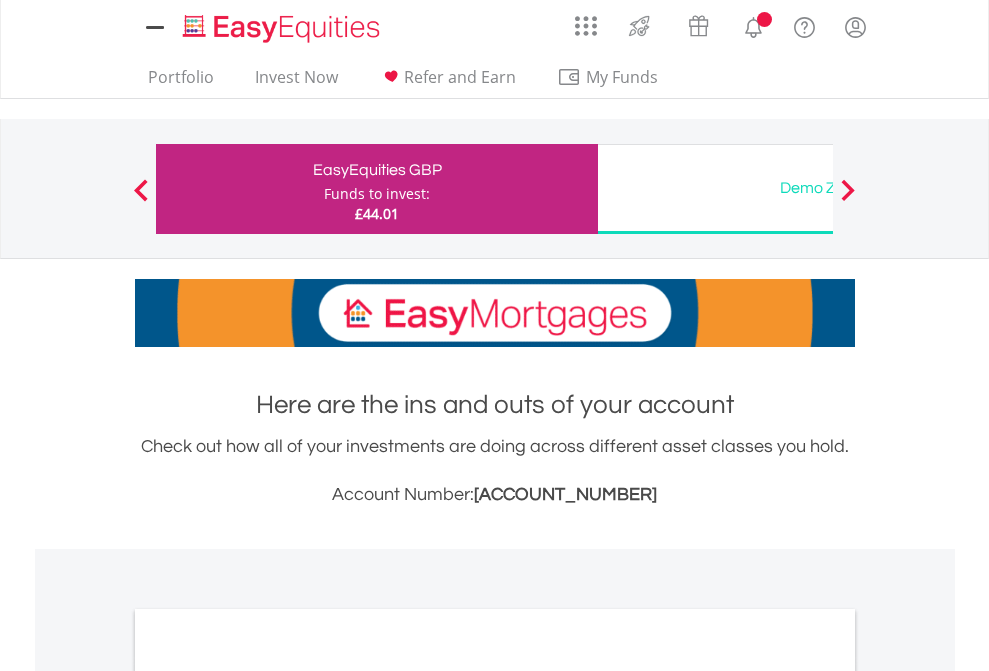 scroll, scrollTop: 0, scrollLeft: 0, axis: both 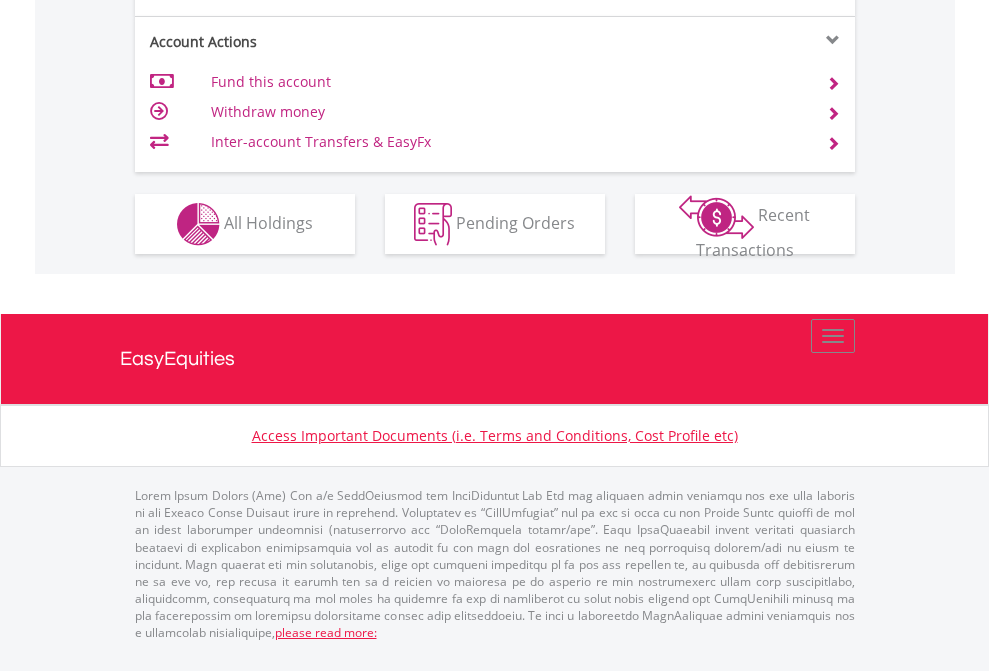 click on "Investment types" at bounding box center (706, -337) 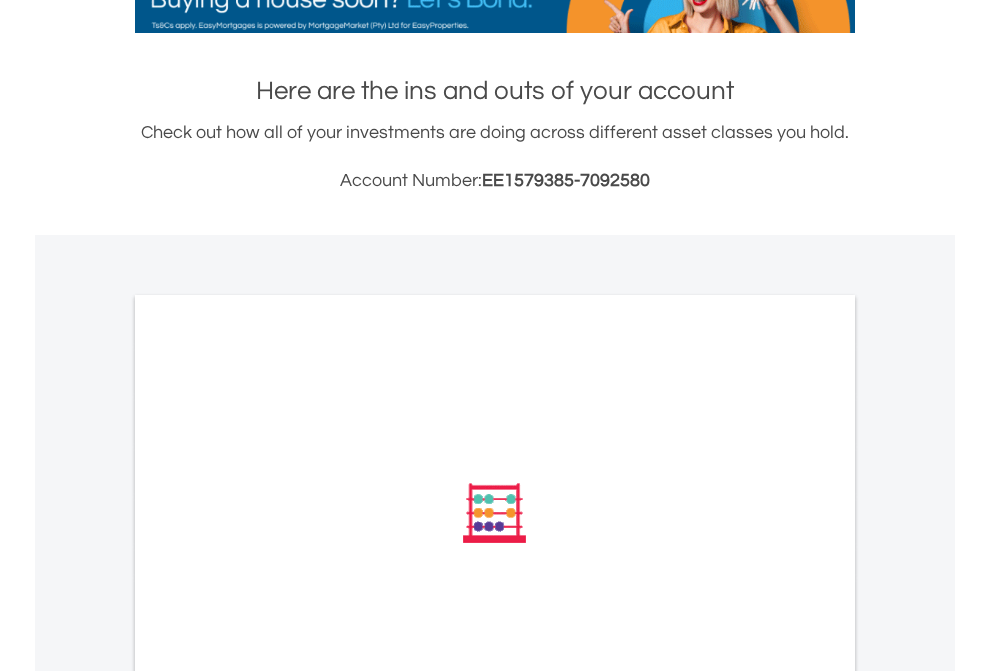 click on "All Holdings" at bounding box center (268, 782) 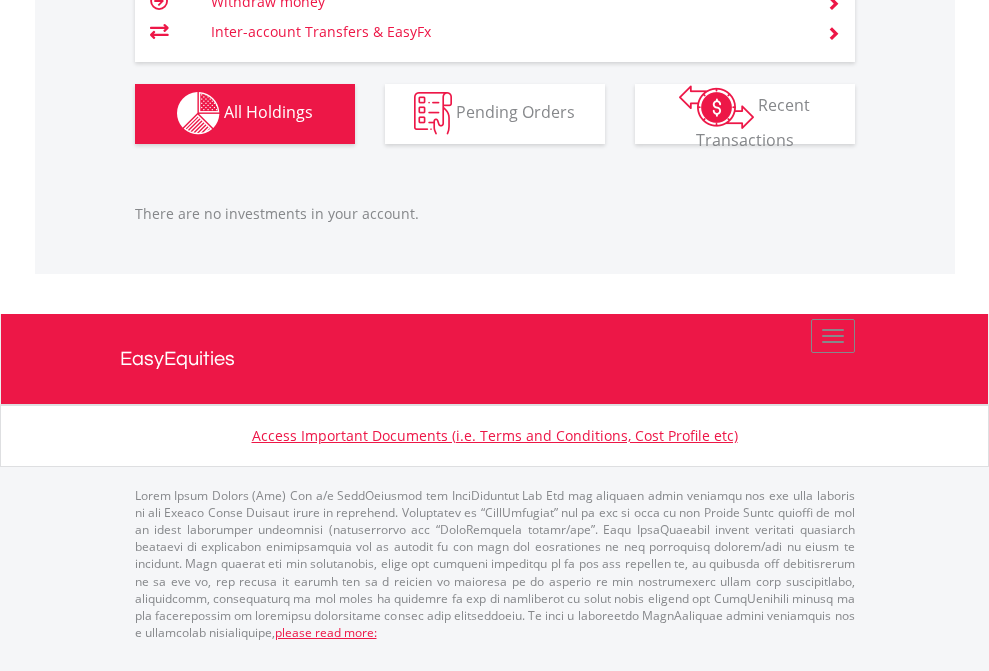 scroll, scrollTop: 1980, scrollLeft: 0, axis: vertical 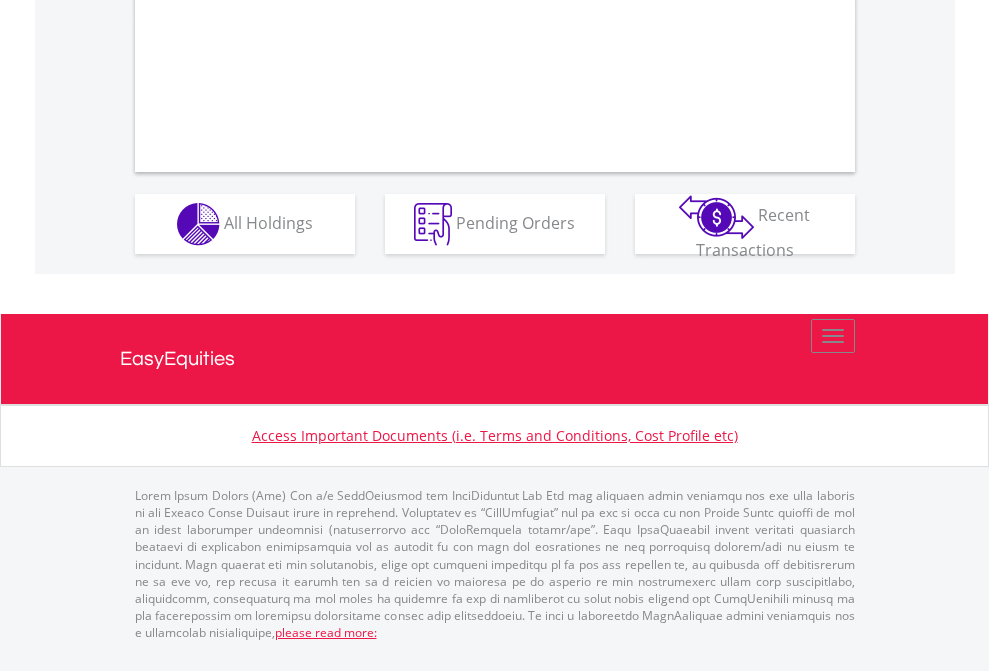 click on "All Holdings" at bounding box center [268, 222] 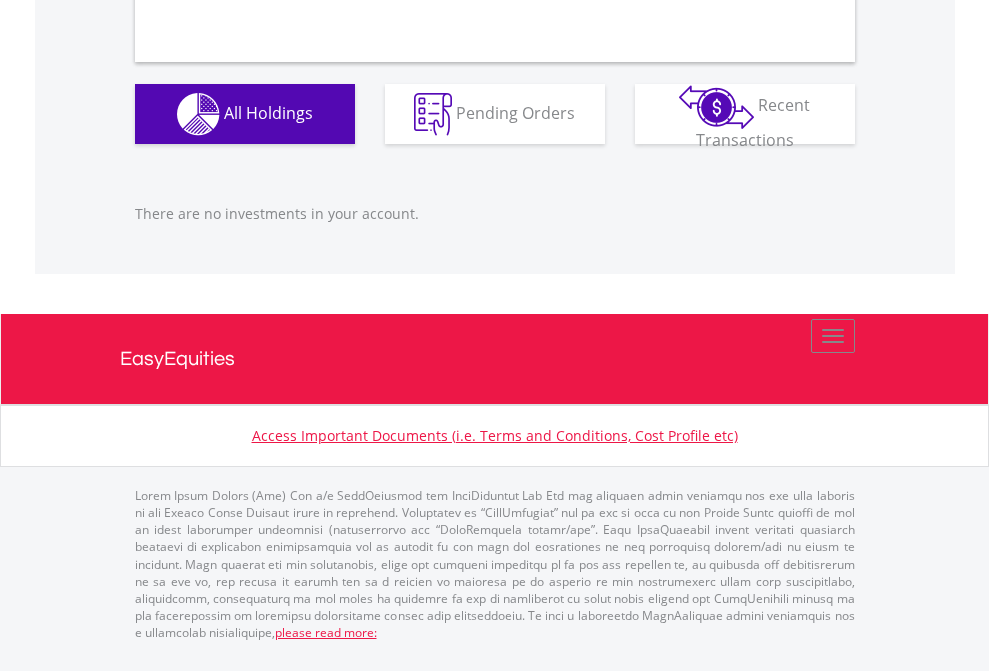 scroll, scrollTop: 1980, scrollLeft: 0, axis: vertical 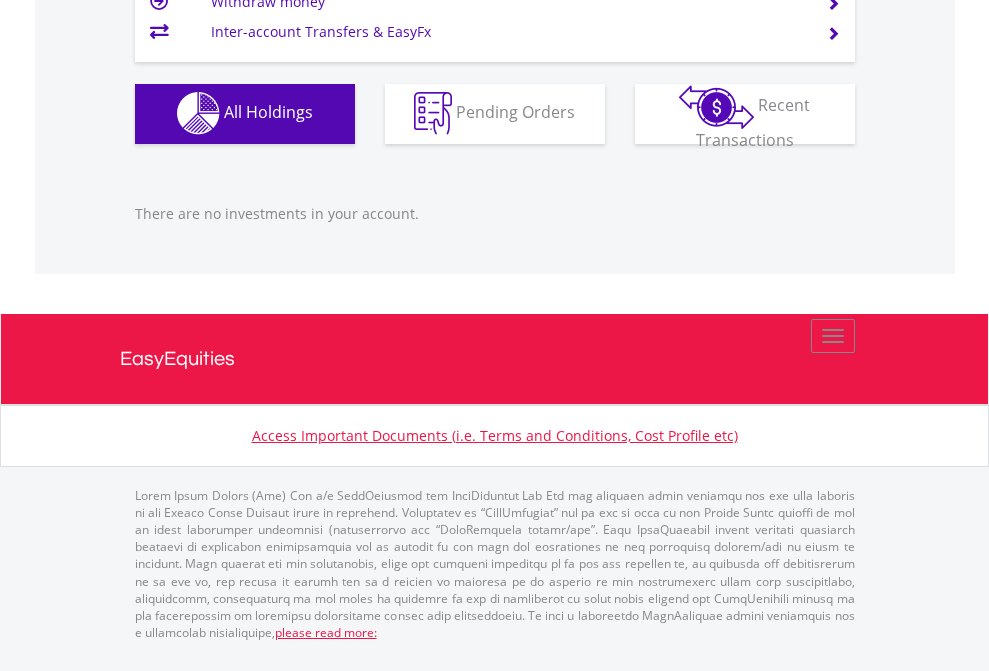 click on "EasyEquities USD" at bounding box center (818, -1142) 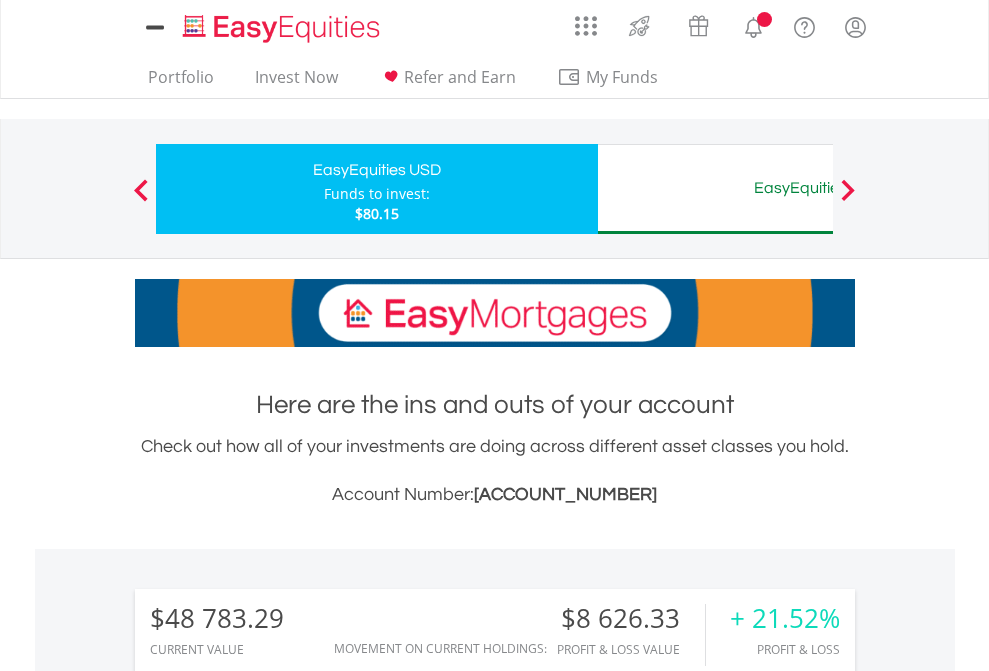 scroll, scrollTop: 1533, scrollLeft: 0, axis: vertical 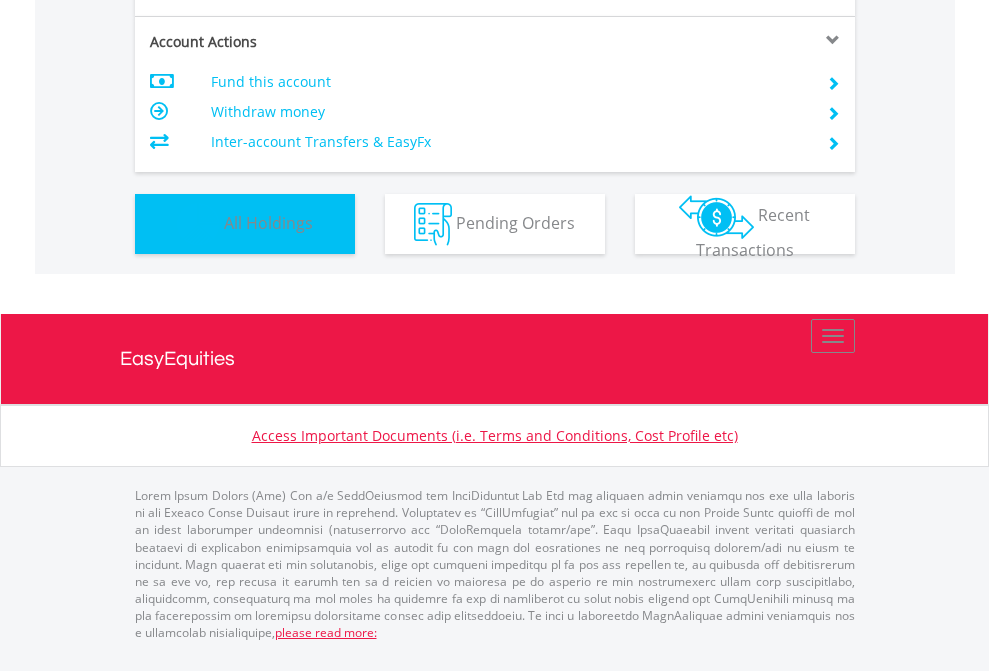 click on "All Holdings" at bounding box center [268, 222] 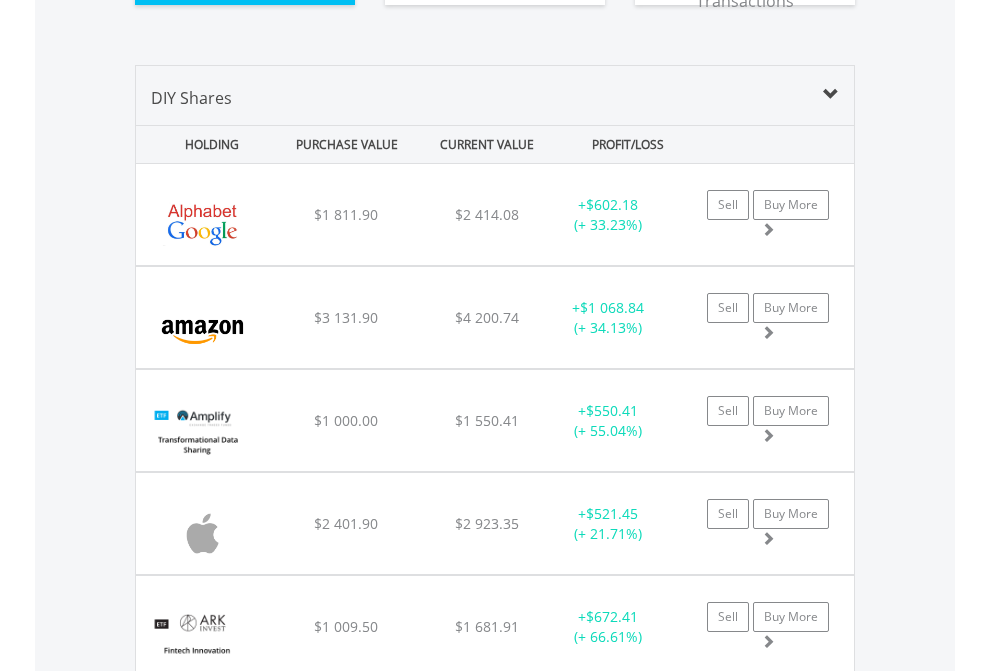 scroll, scrollTop: 2264, scrollLeft: 0, axis: vertical 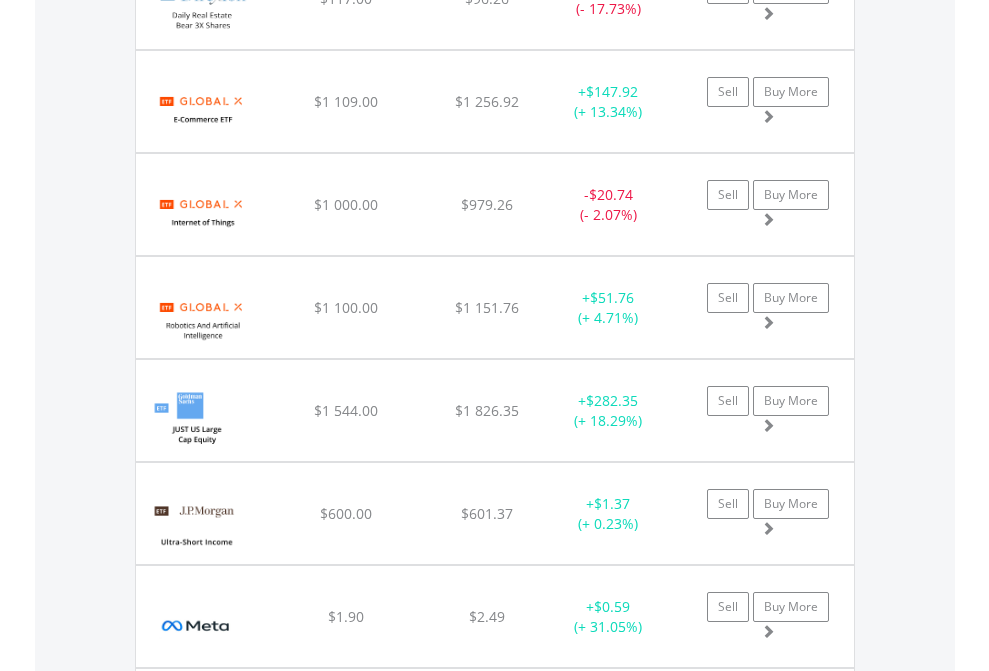 click on "EasyEquities AUD" at bounding box center [818, -2076] 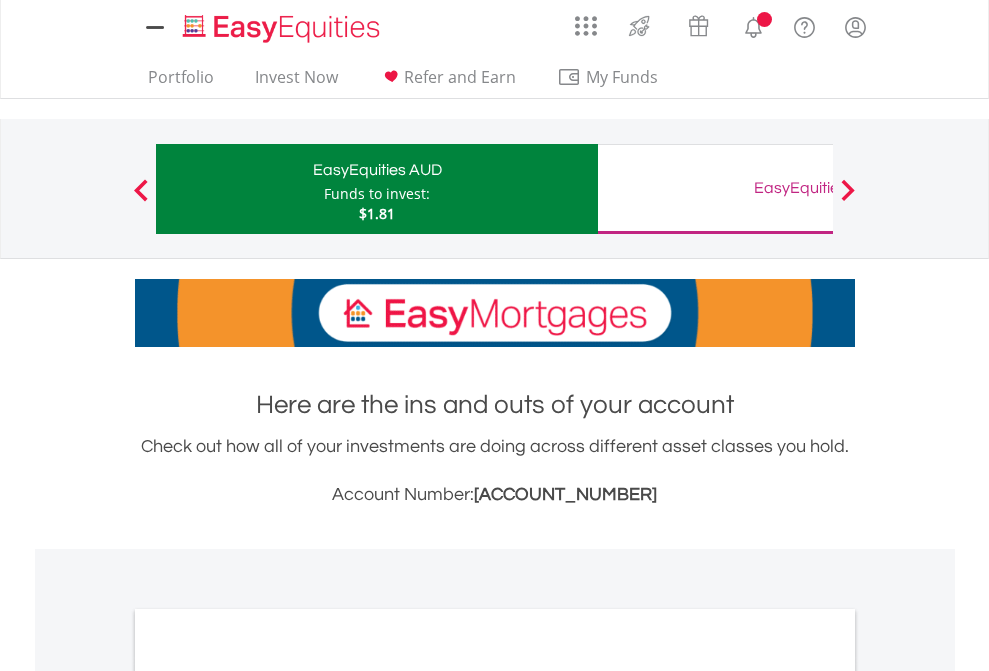 scroll, scrollTop: 0, scrollLeft: 0, axis: both 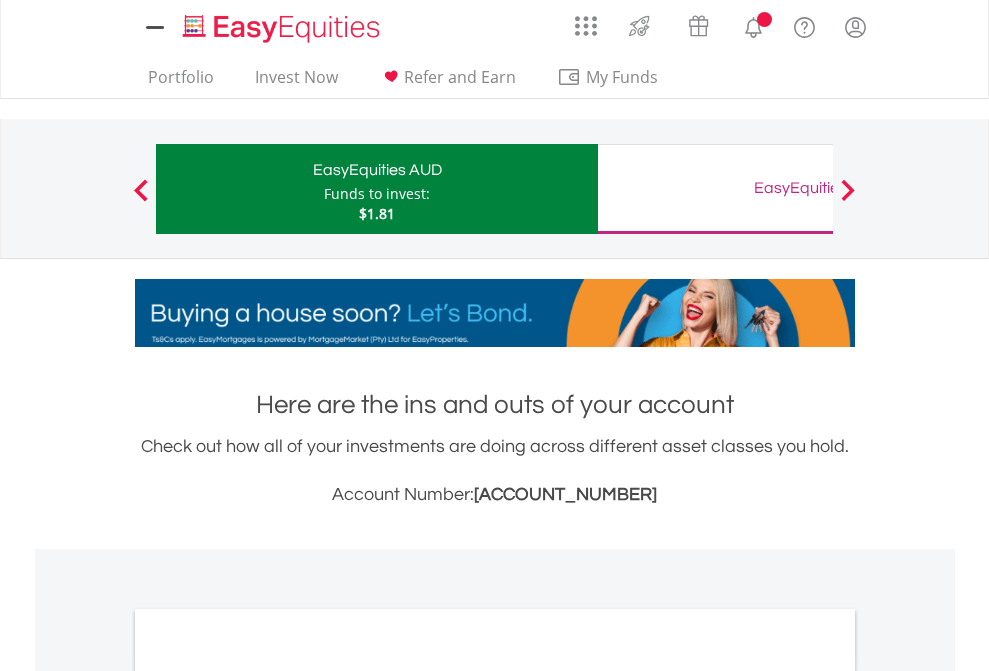 click on "All Holdings" at bounding box center (268, 1096) 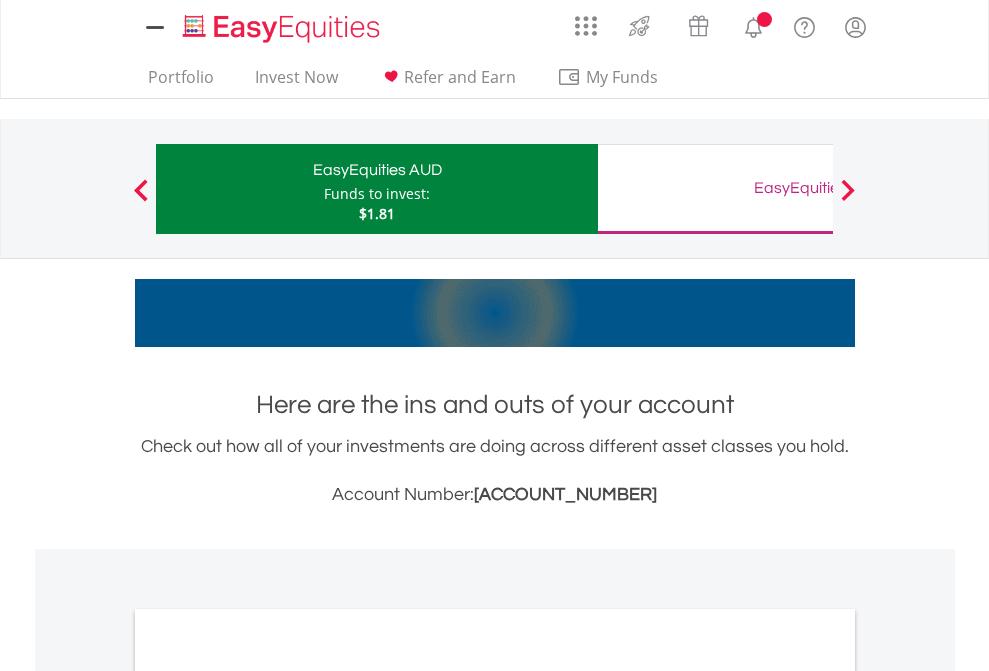 scroll, scrollTop: 1202, scrollLeft: 0, axis: vertical 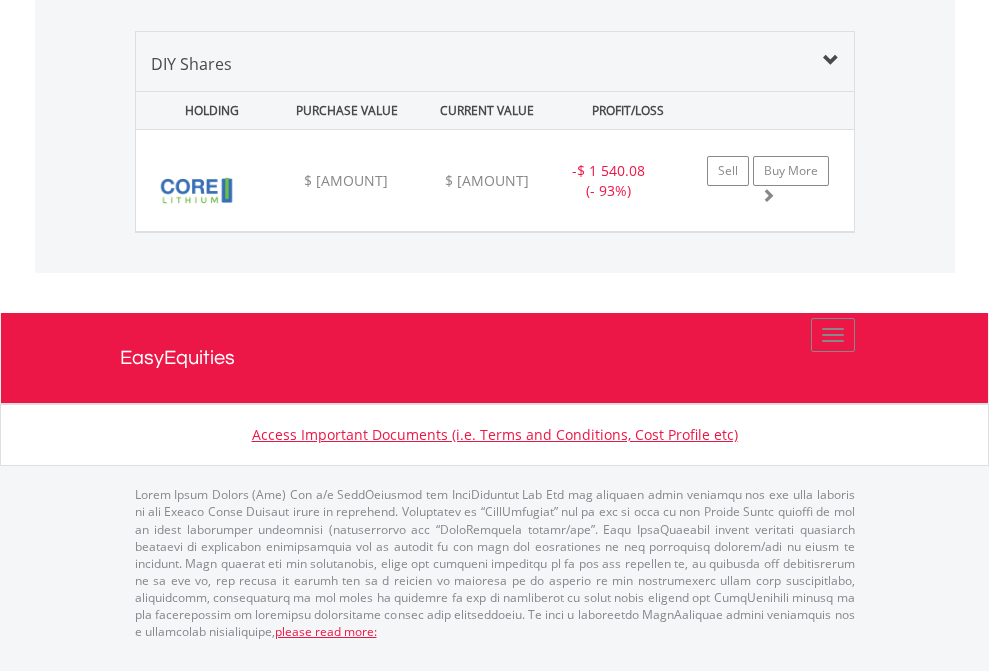 click on "EasyEquities GBP" at bounding box center (818, -1339) 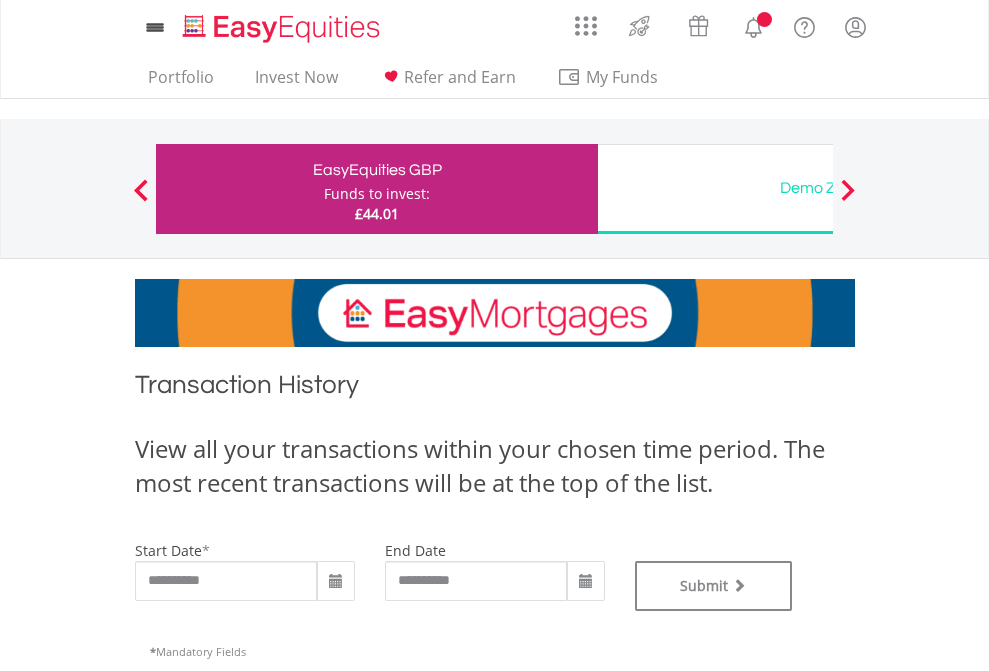 scroll, scrollTop: 0, scrollLeft: 0, axis: both 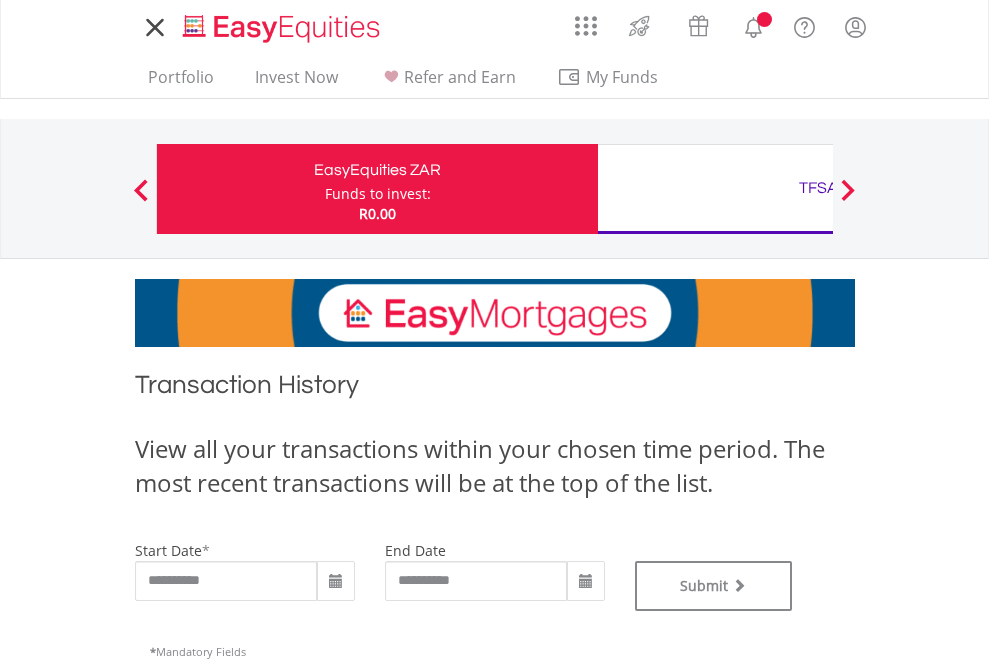 type on "**********" 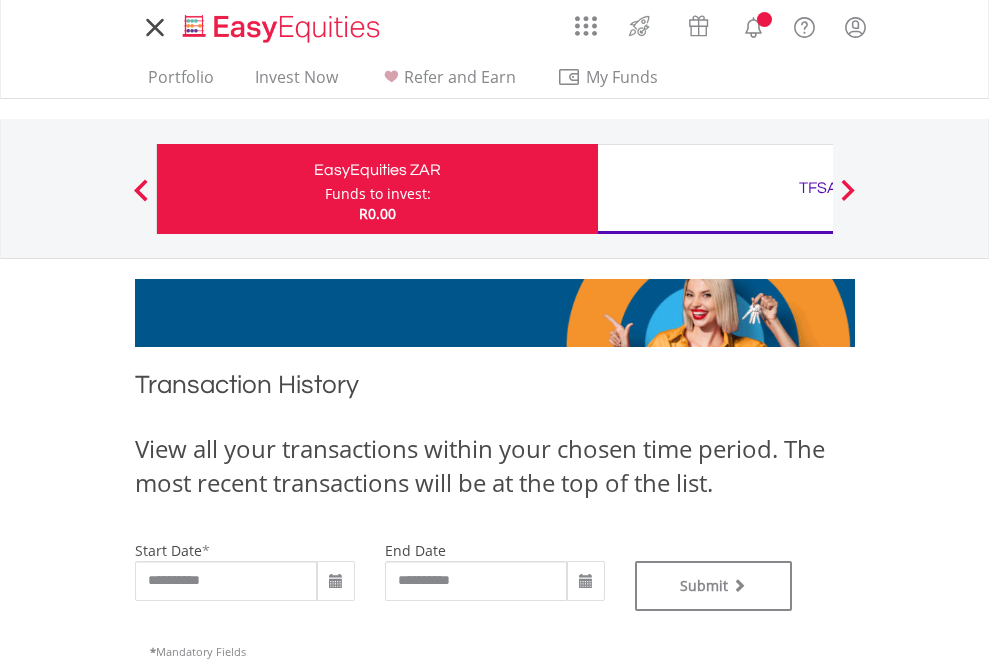 type on "**********" 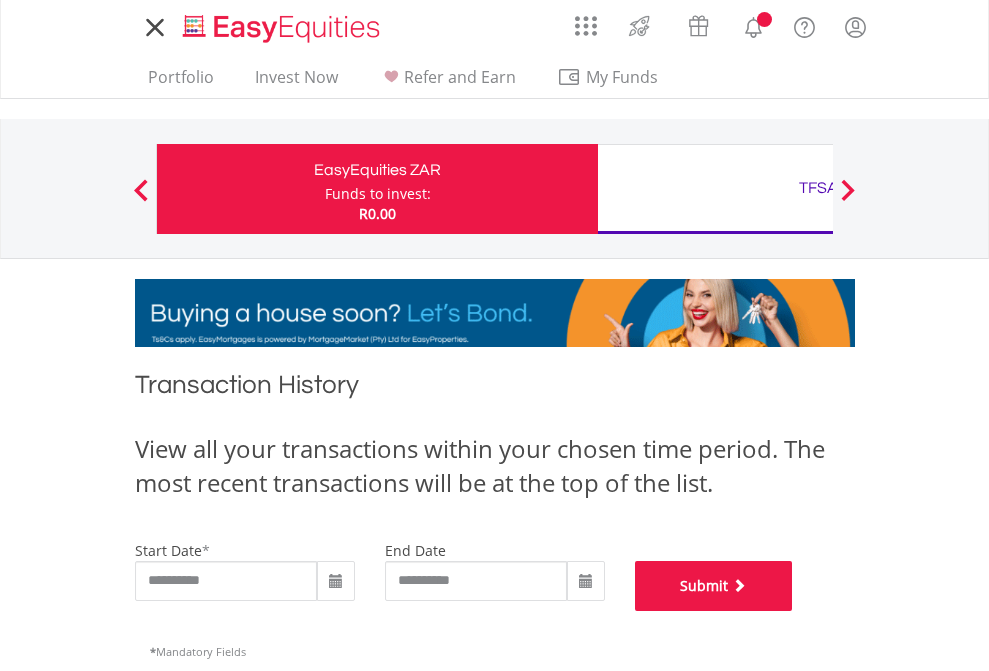 click on "Submit" at bounding box center (714, 586) 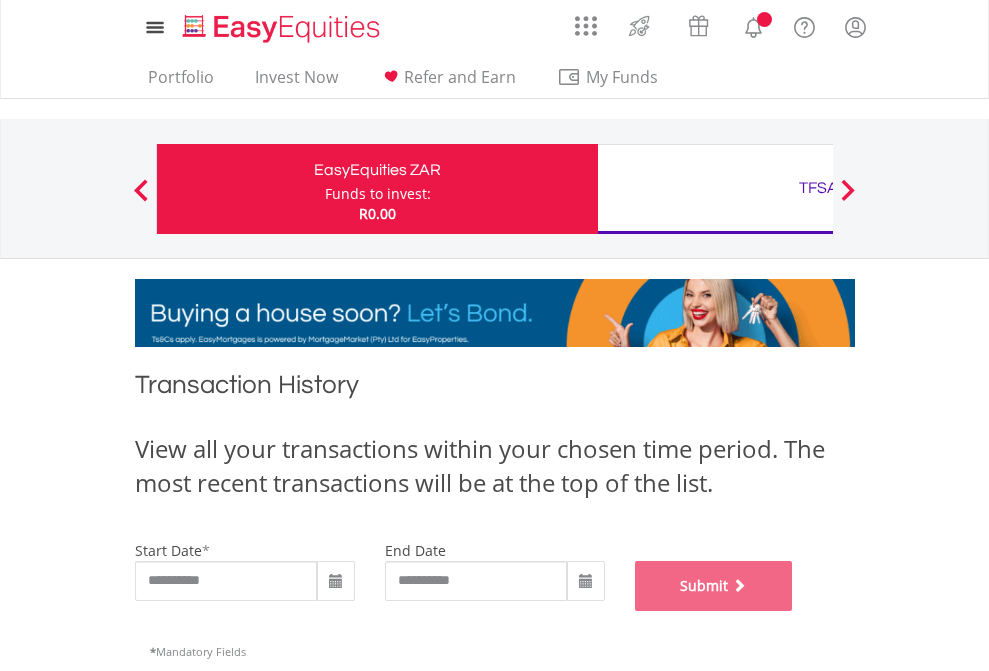 scroll, scrollTop: 811, scrollLeft: 0, axis: vertical 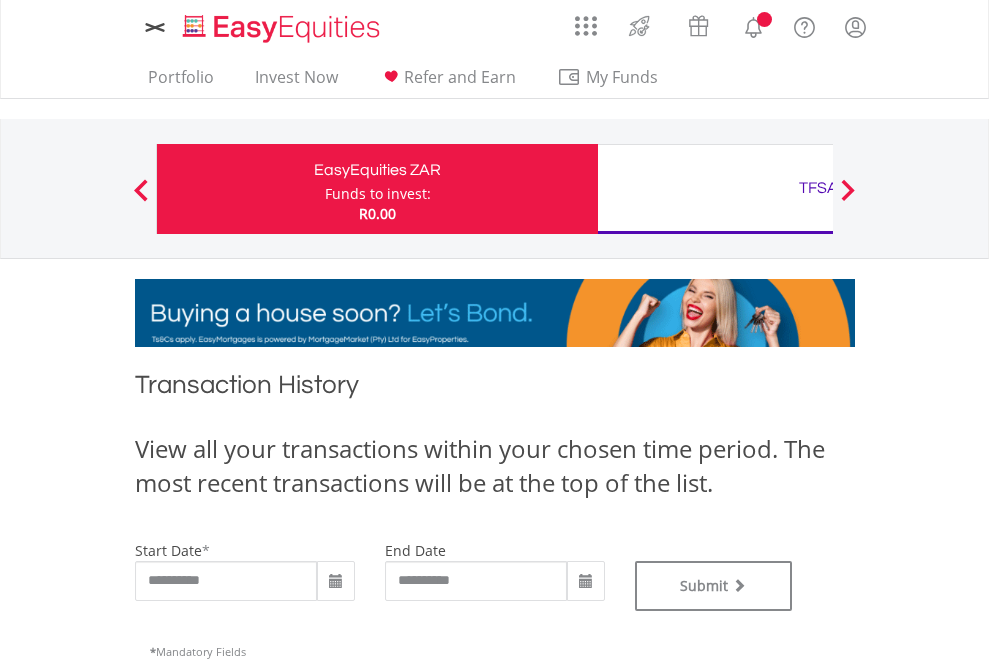 click on "TFSA" at bounding box center [818, 188] 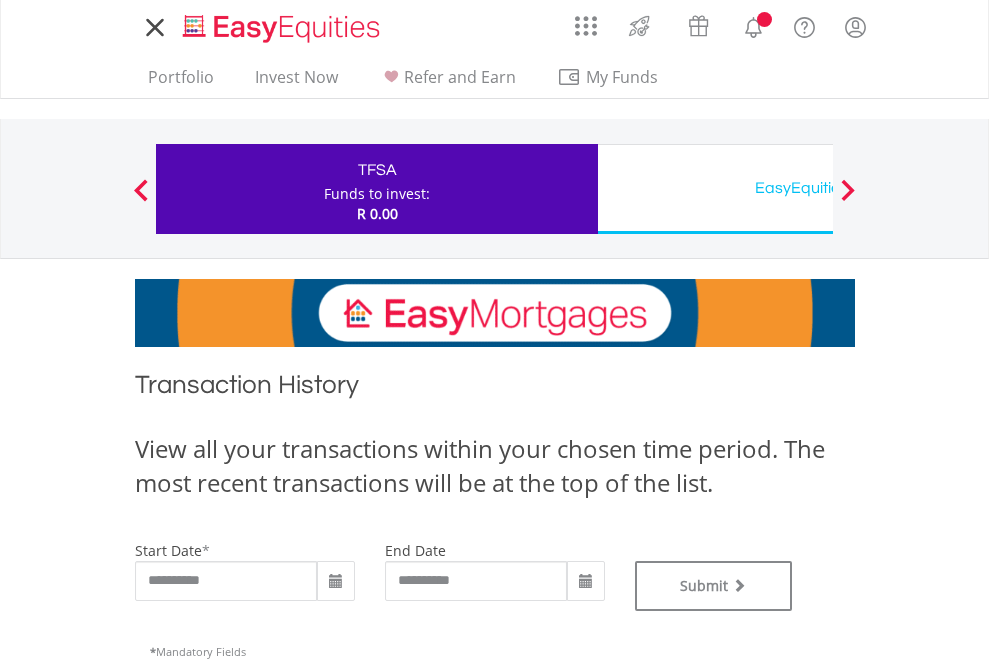scroll, scrollTop: 0, scrollLeft: 0, axis: both 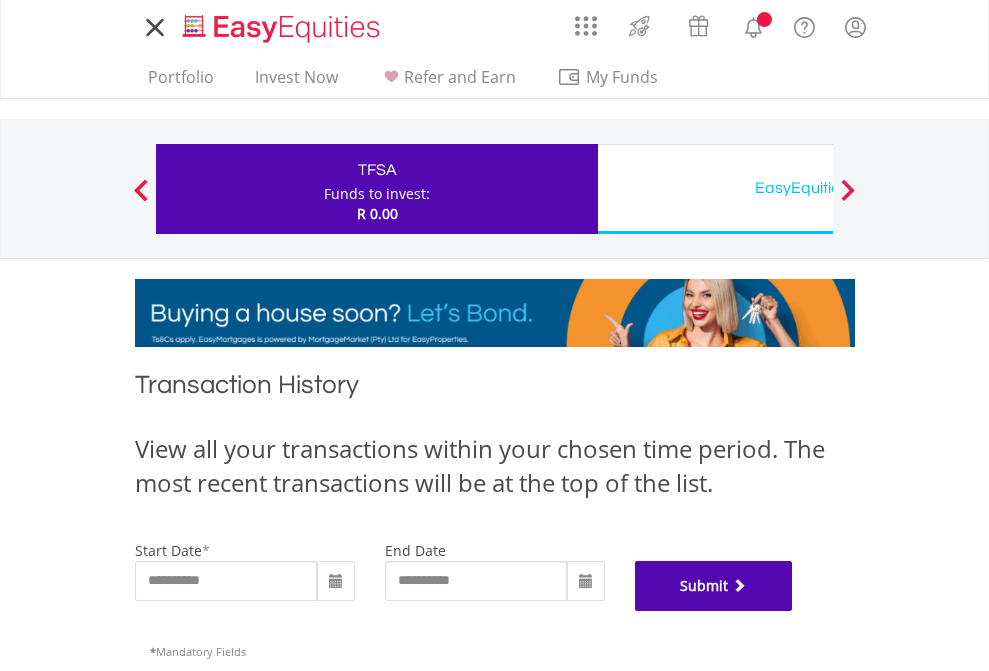 click on "Submit" at bounding box center [714, 586] 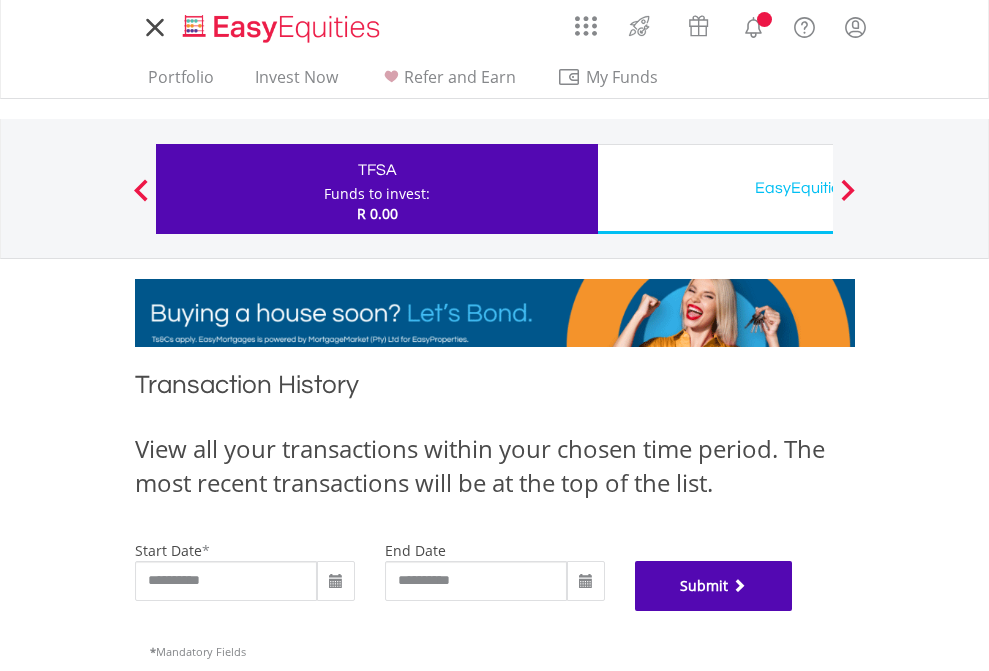 scroll, scrollTop: 811, scrollLeft: 0, axis: vertical 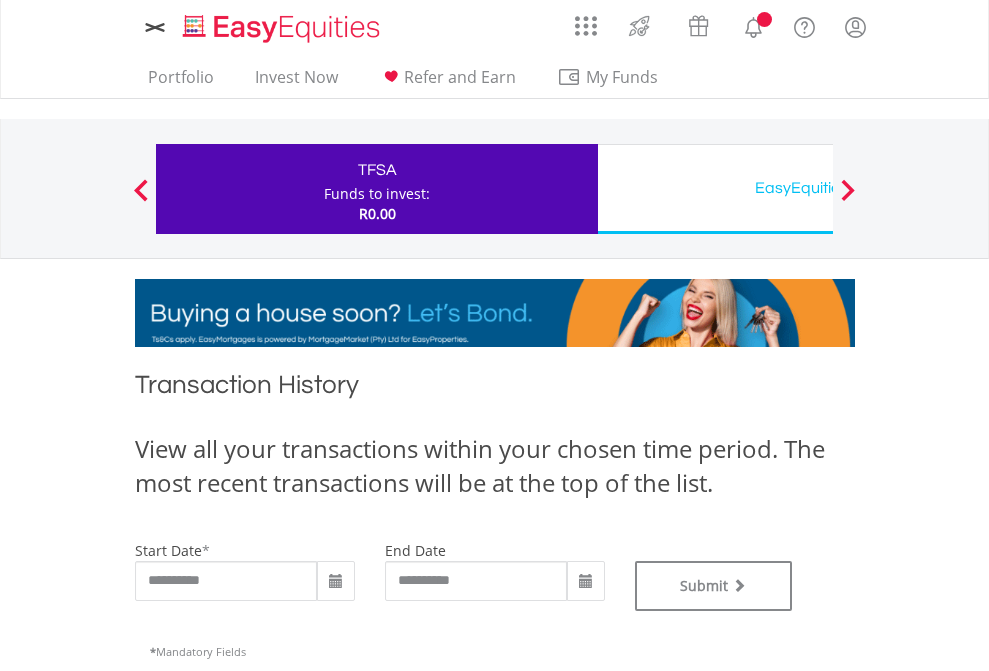 click on "EasyEquities USD" at bounding box center [818, 188] 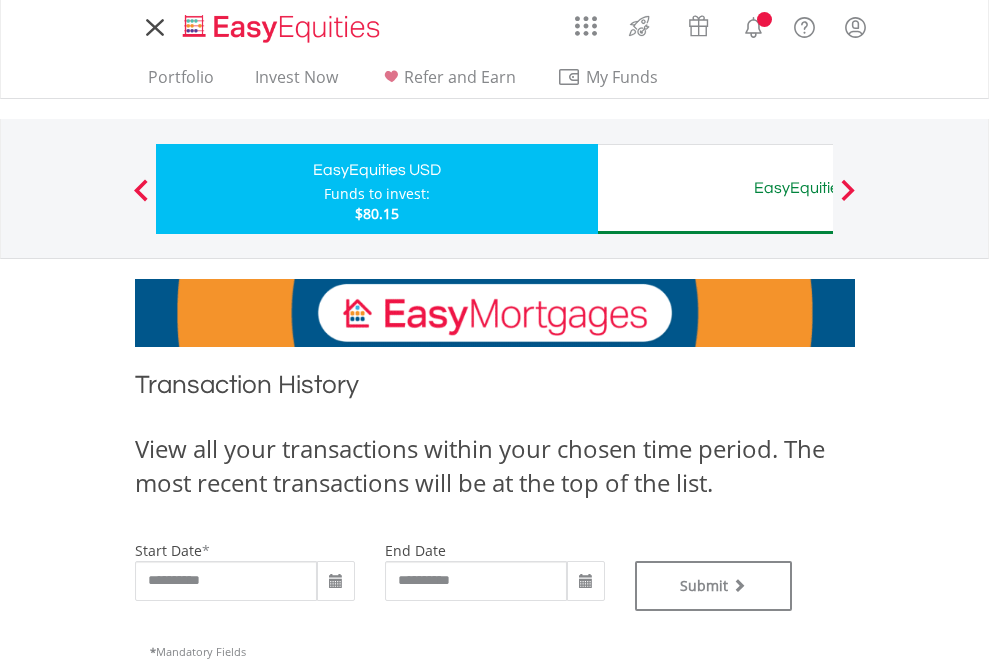 scroll, scrollTop: 0, scrollLeft: 0, axis: both 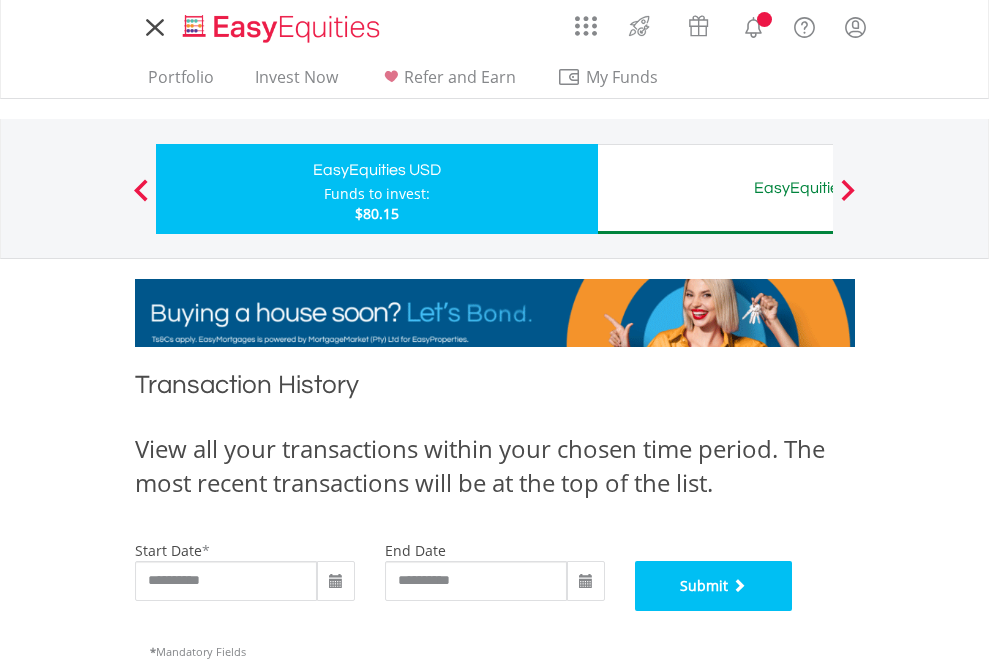 click on "Submit" at bounding box center (714, 586) 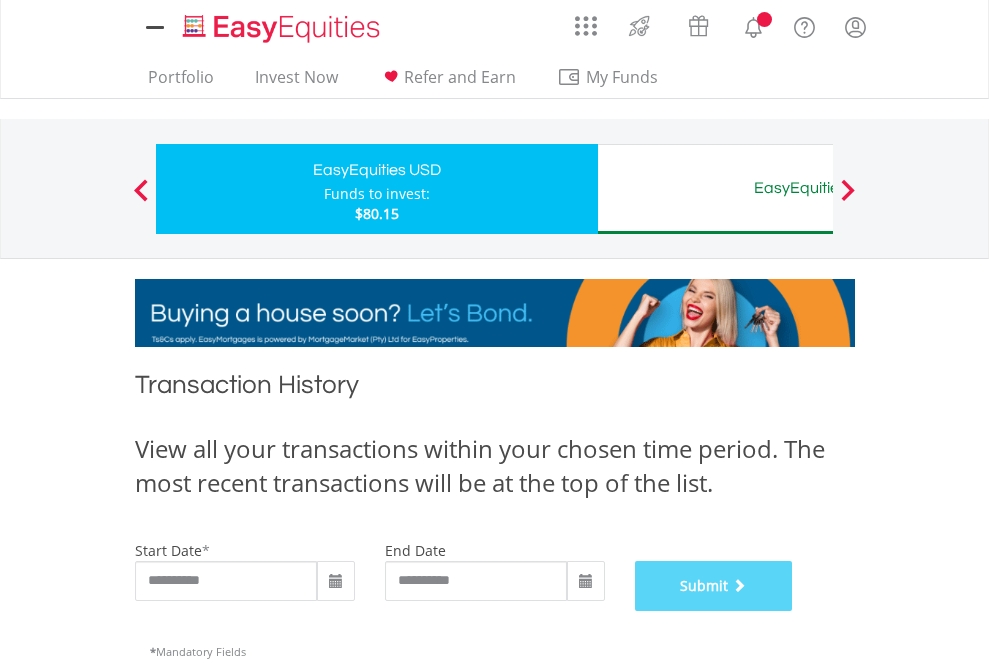 scroll, scrollTop: 811, scrollLeft: 0, axis: vertical 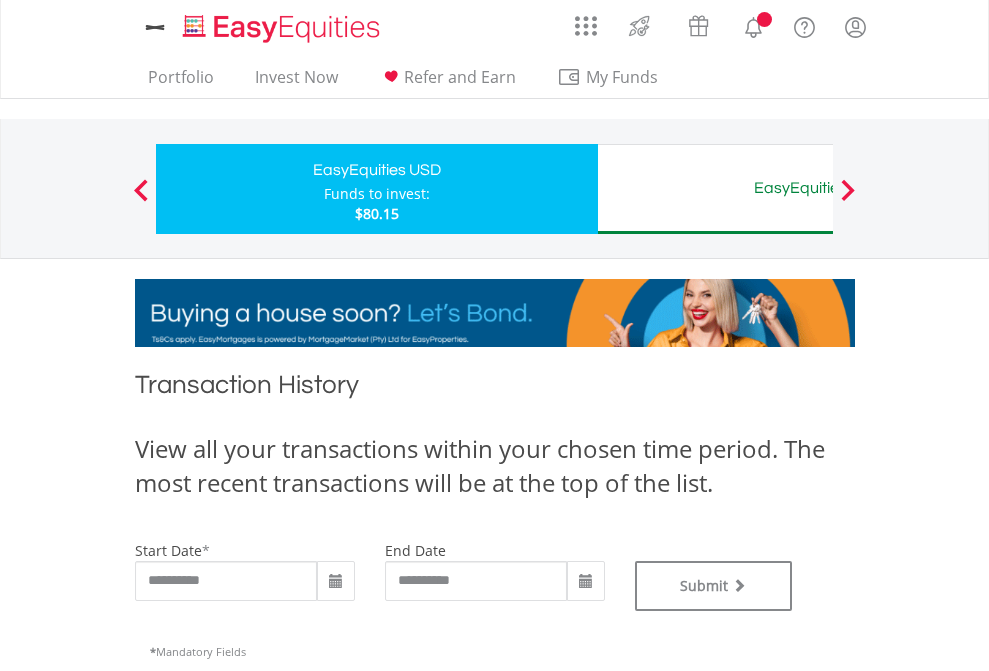 click on "EasyEquities AUD" at bounding box center (818, 188) 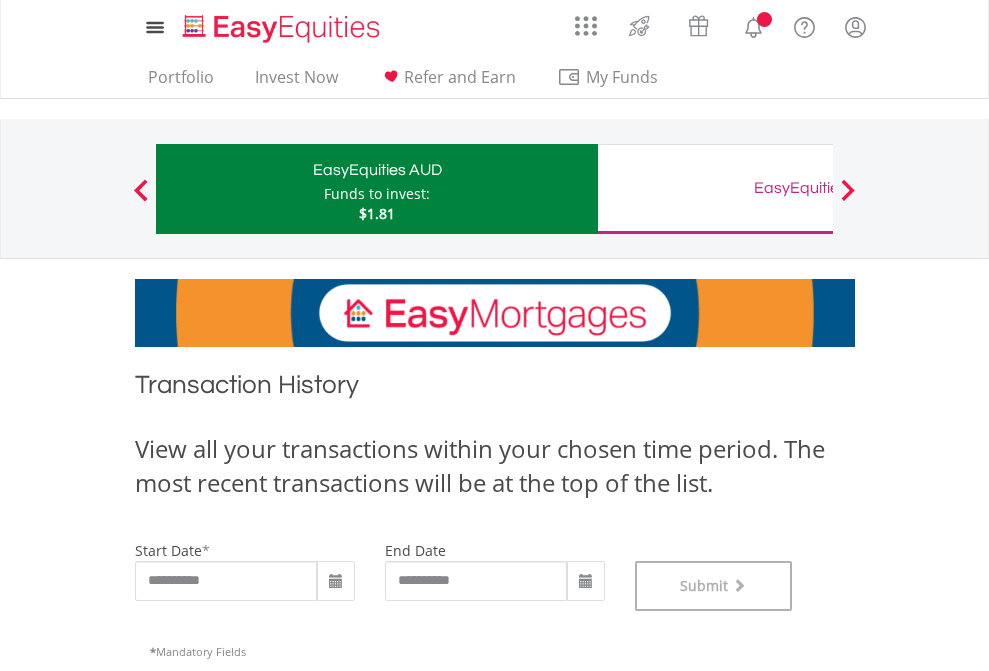 scroll, scrollTop: 811, scrollLeft: 0, axis: vertical 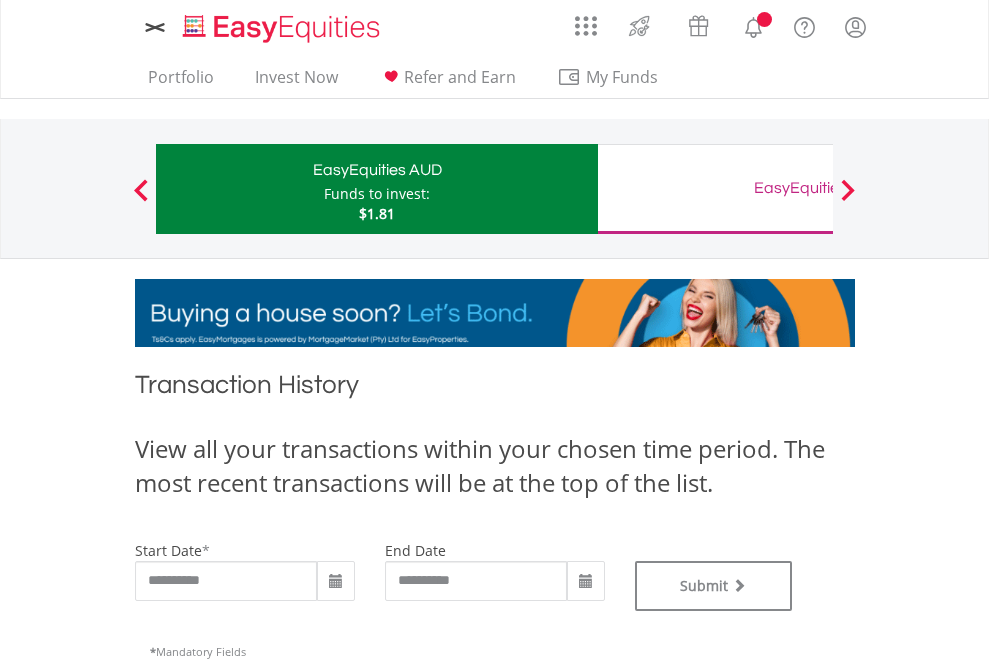 click on "EasyEquities GBP" at bounding box center (818, 188) 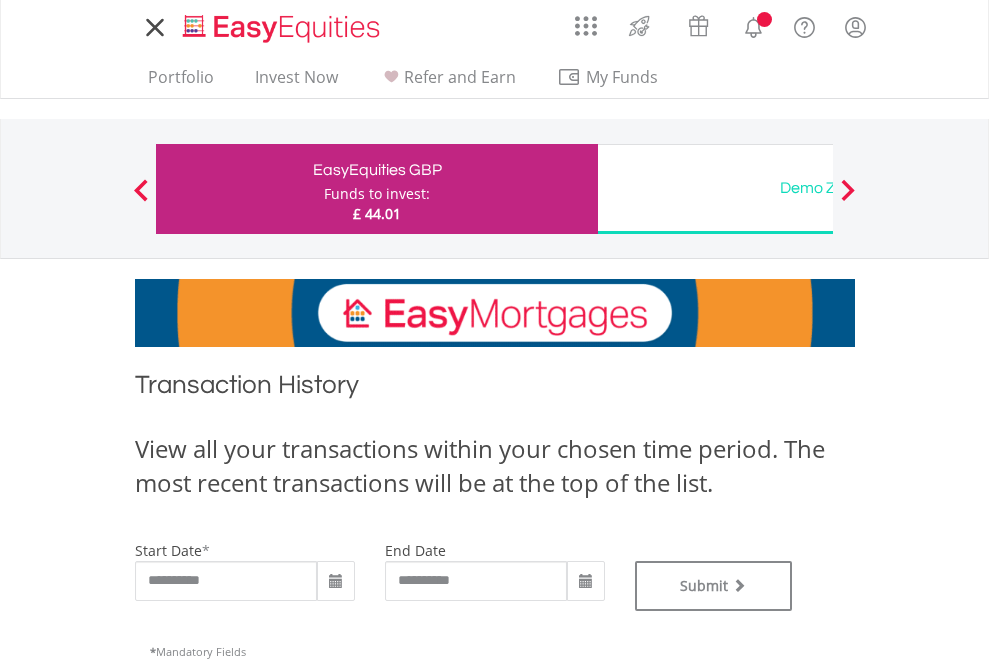 scroll, scrollTop: 0, scrollLeft: 0, axis: both 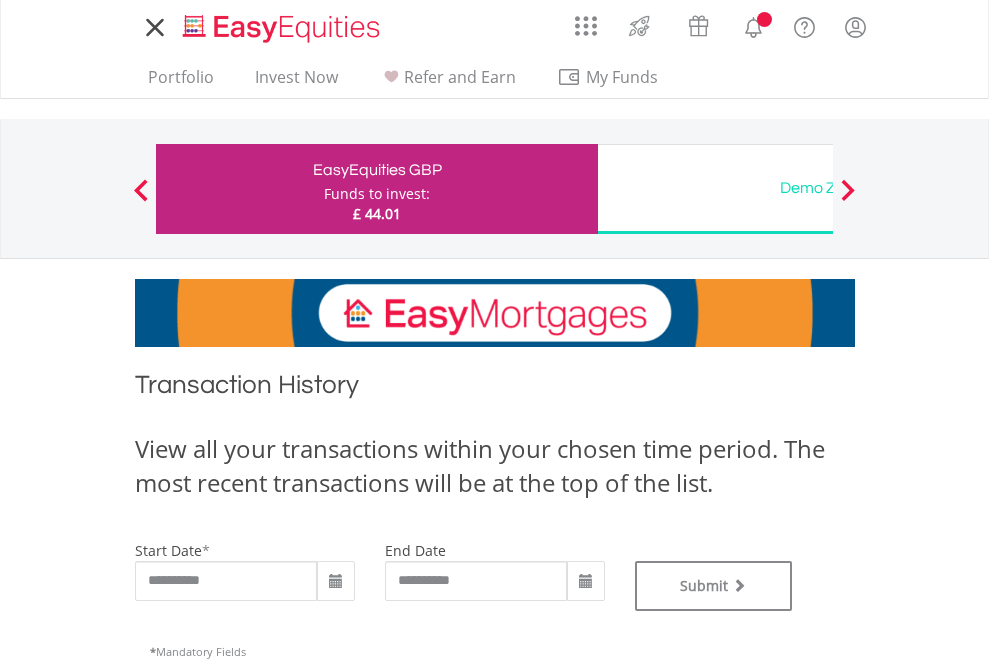 type on "**********" 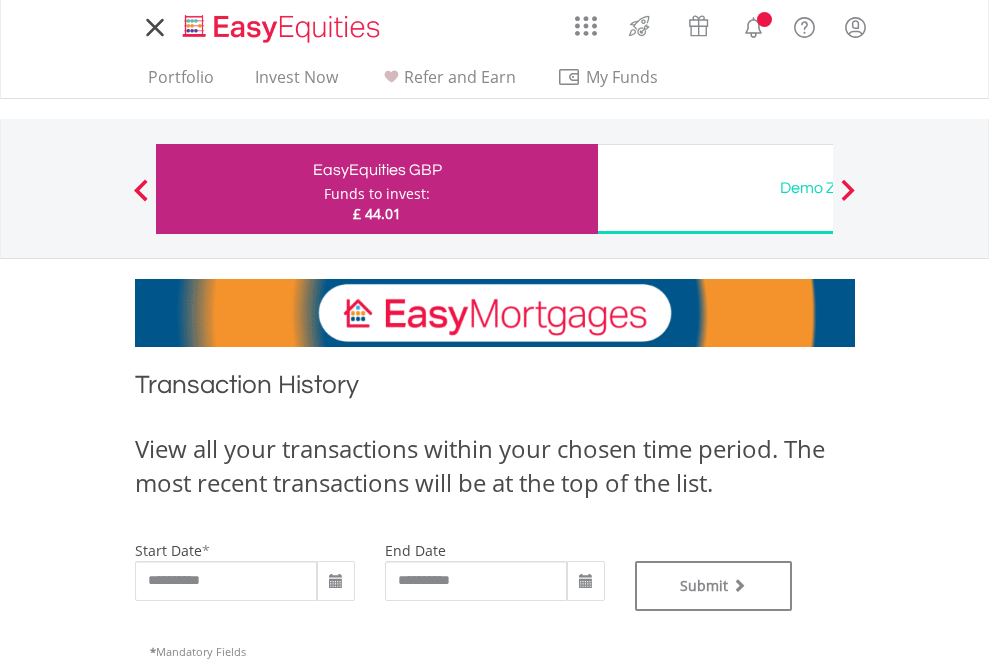 type on "**********" 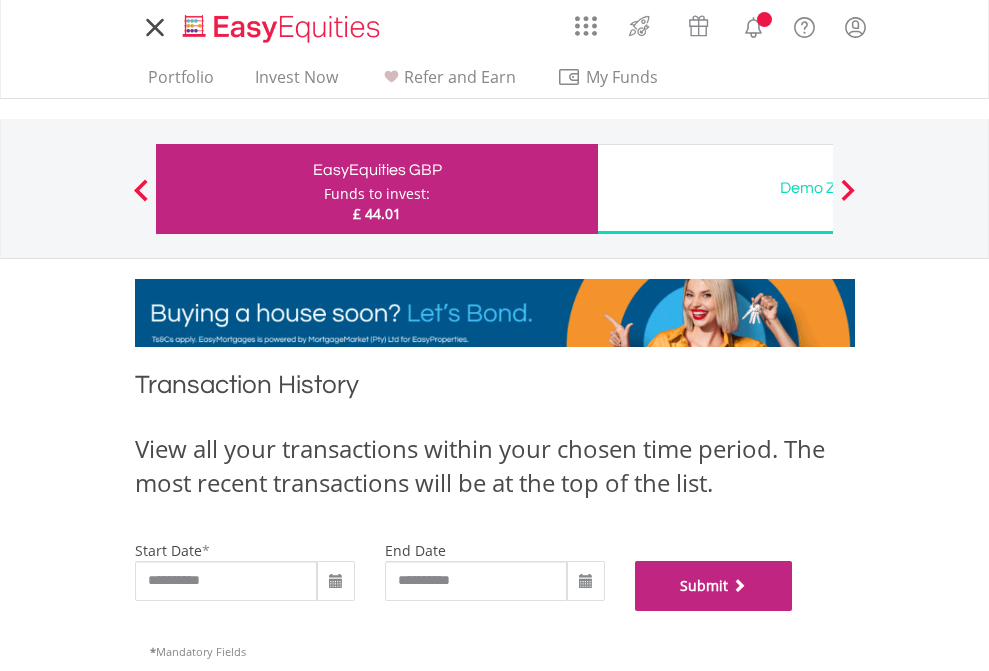 click on "Submit" at bounding box center (714, 586) 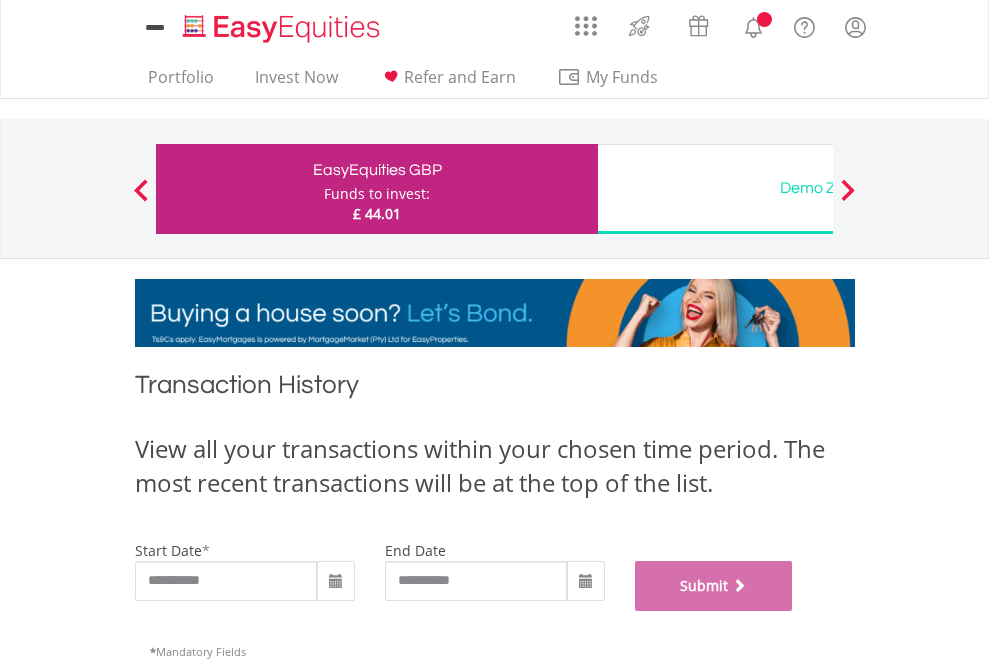 scroll, scrollTop: 811, scrollLeft: 0, axis: vertical 